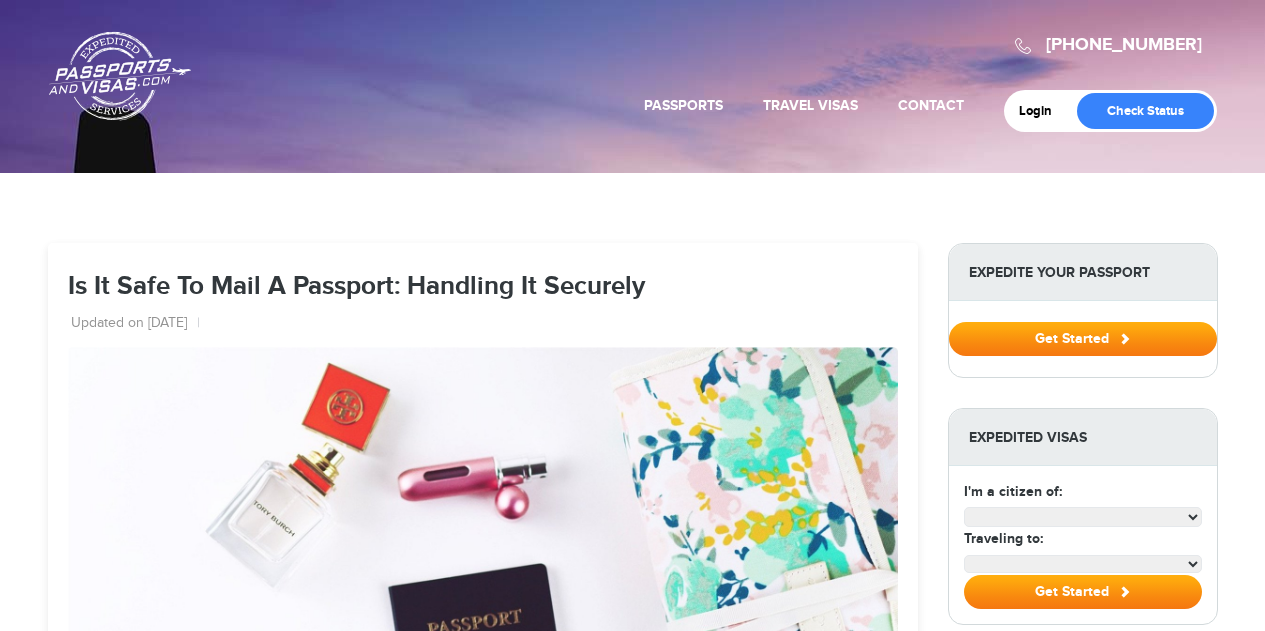 scroll, scrollTop: 1100, scrollLeft: 0, axis: vertical 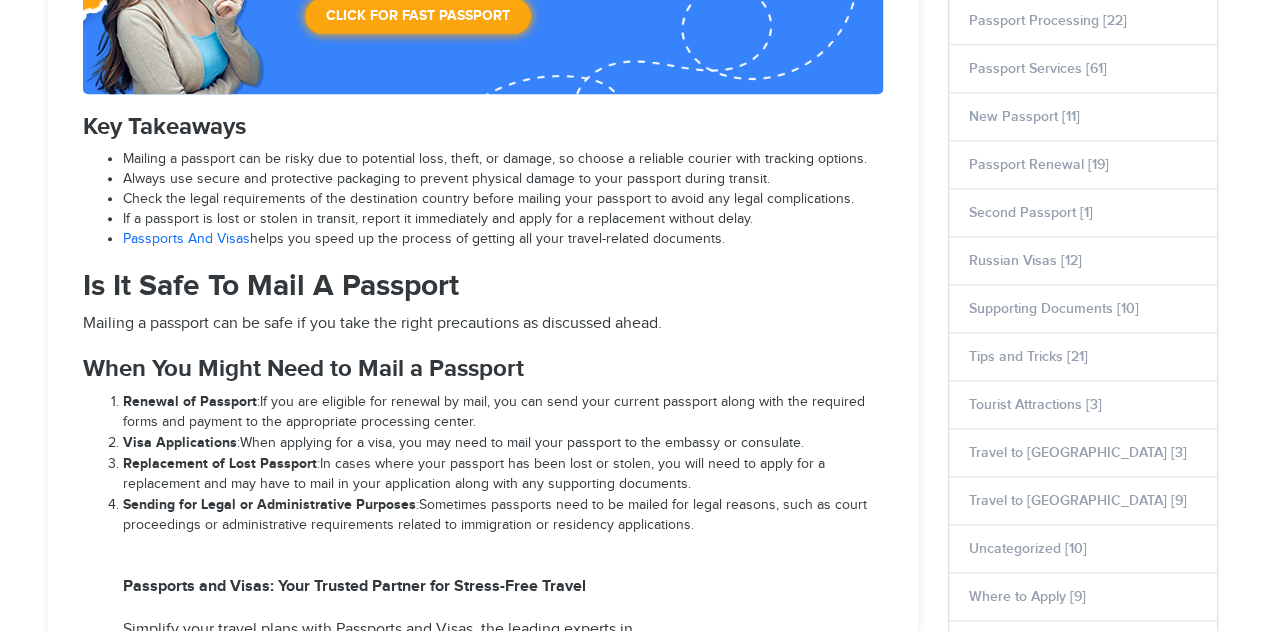 select on "**********" 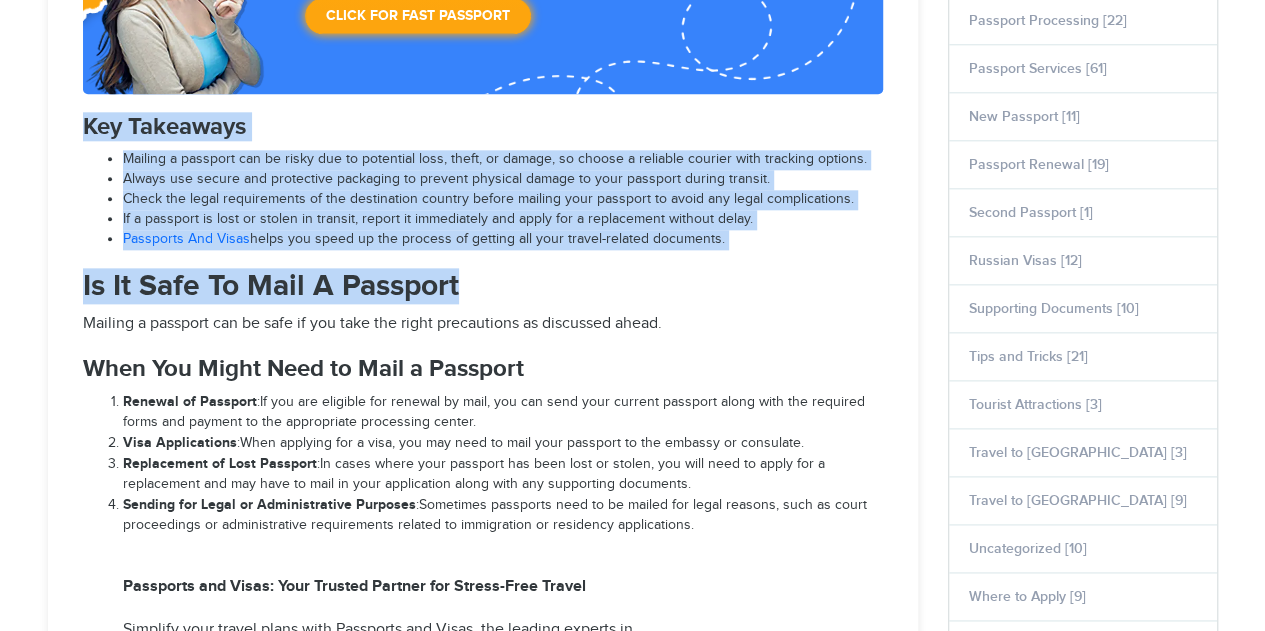 drag, startPoint x: 163, startPoint y: 125, endPoint x: 742, endPoint y: 243, distance: 590.90186 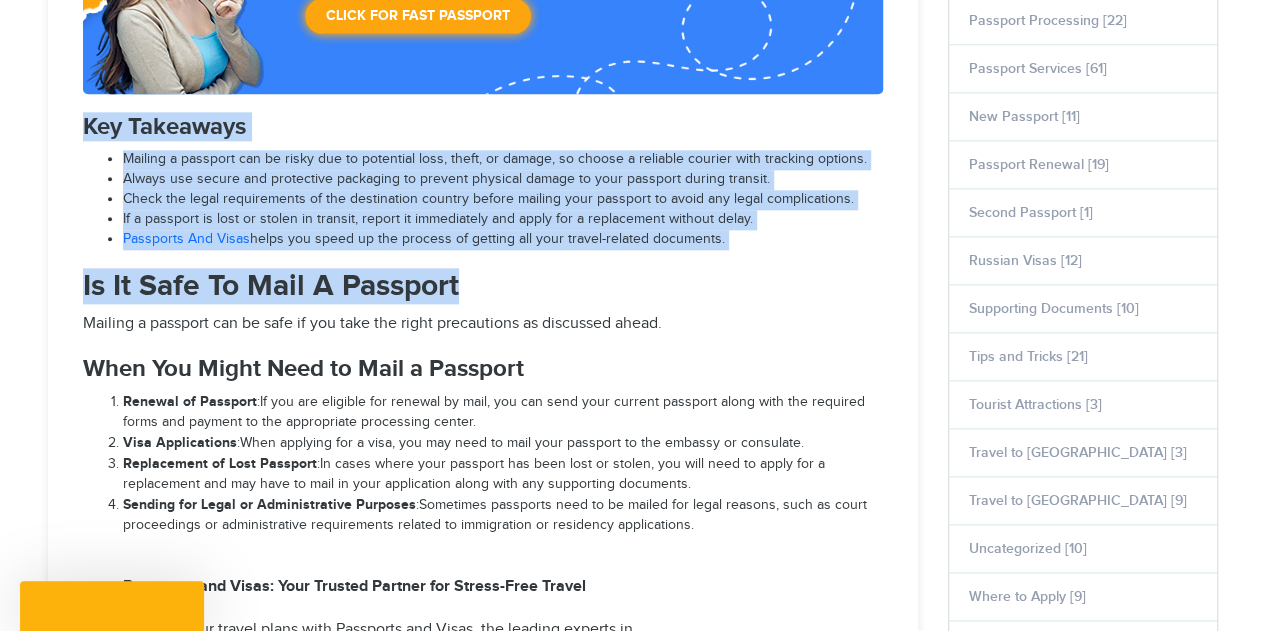 click on "Passports And Visas  helps you speed up the process of getting all your travel-related documents." at bounding box center [503, 240] 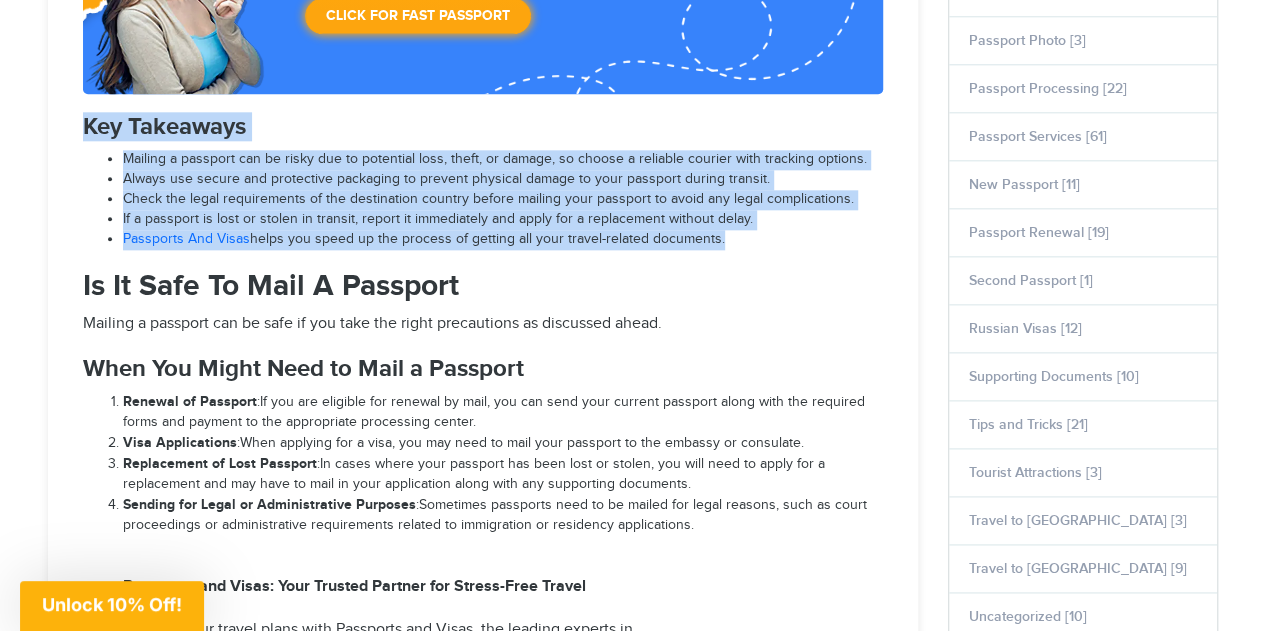 scroll, scrollTop: 0, scrollLeft: 0, axis: both 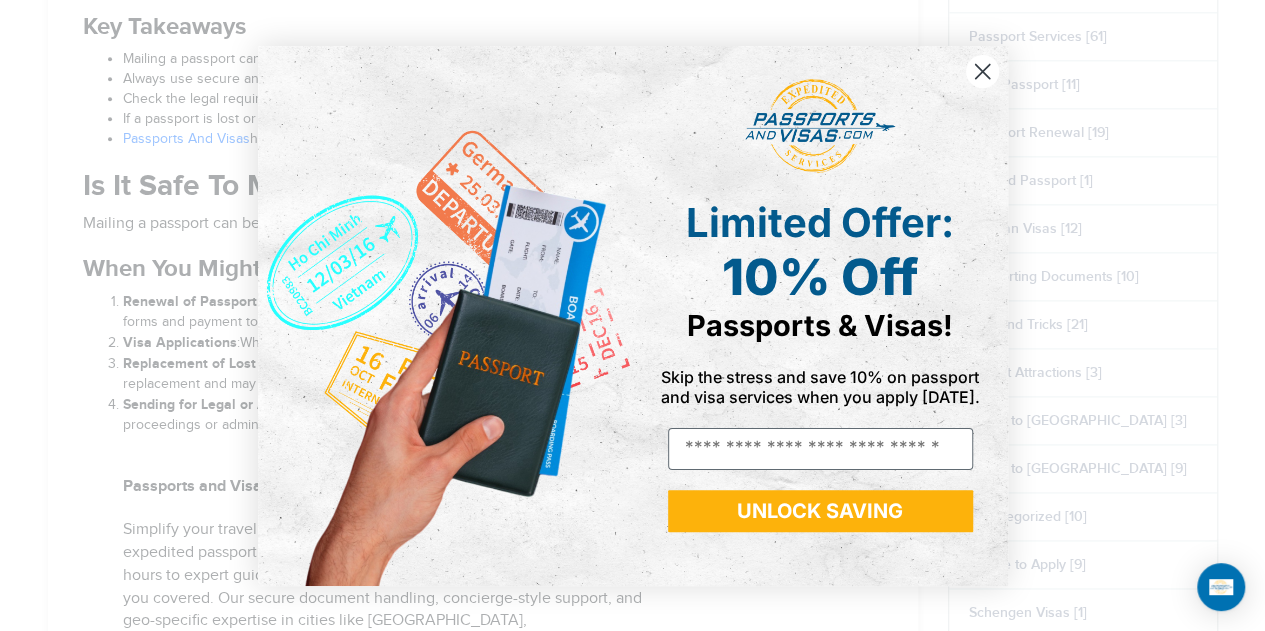 drag, startPoint x: 70, startPoint y: 173, endPoint x: 722, endPoint y: 245, distance: 655.96344 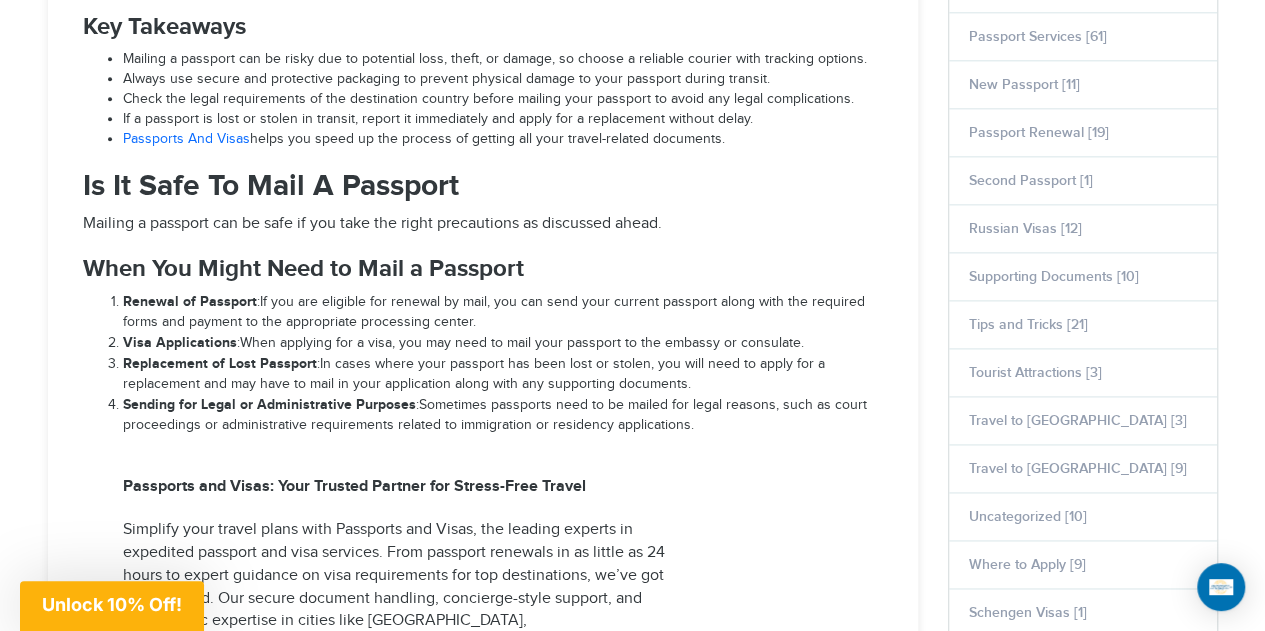 click on "When You Might Need to Mail a Passport" at bounding box center [164, 26] 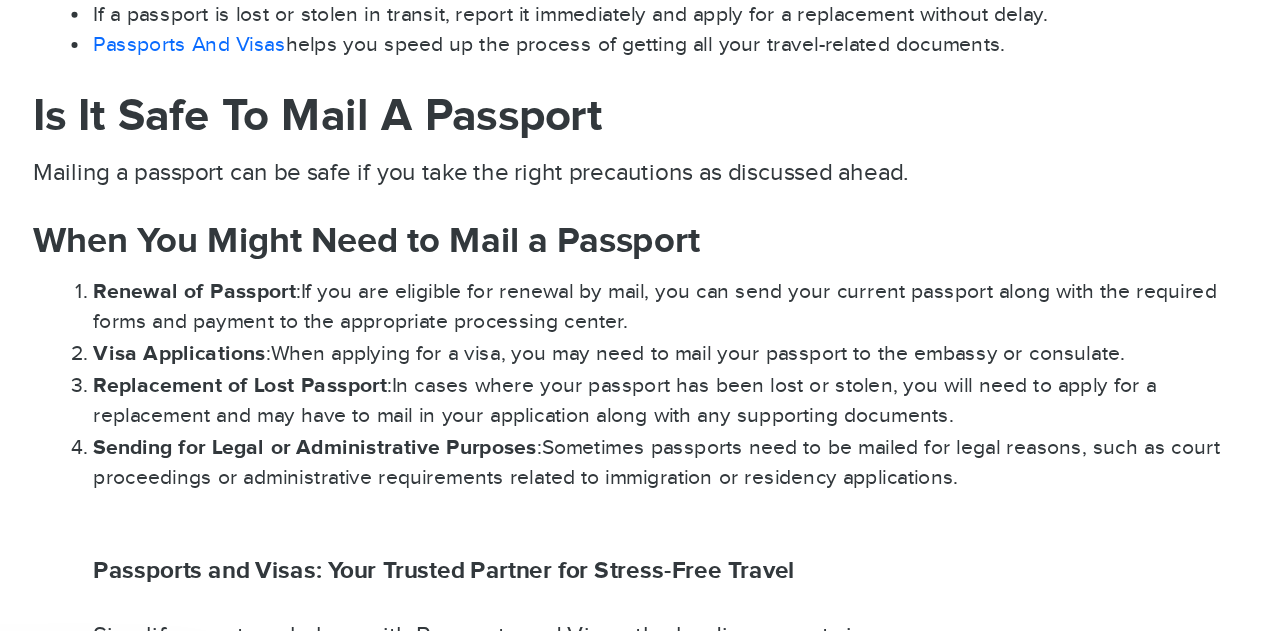 scroll, scrollTop: 1199, scrollLeft: 0, axis: vertical 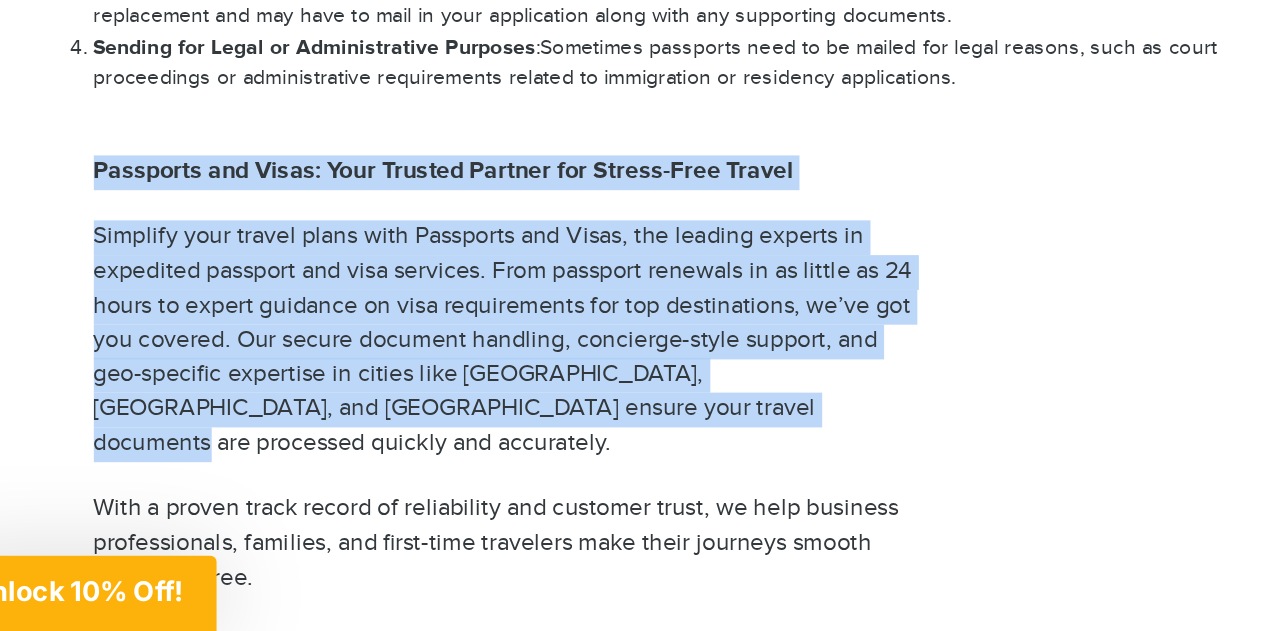 drag, startPoint x: 300, startPoint y: 414, endPoint x: 120, endPoint y: 326, distance: 200.35968 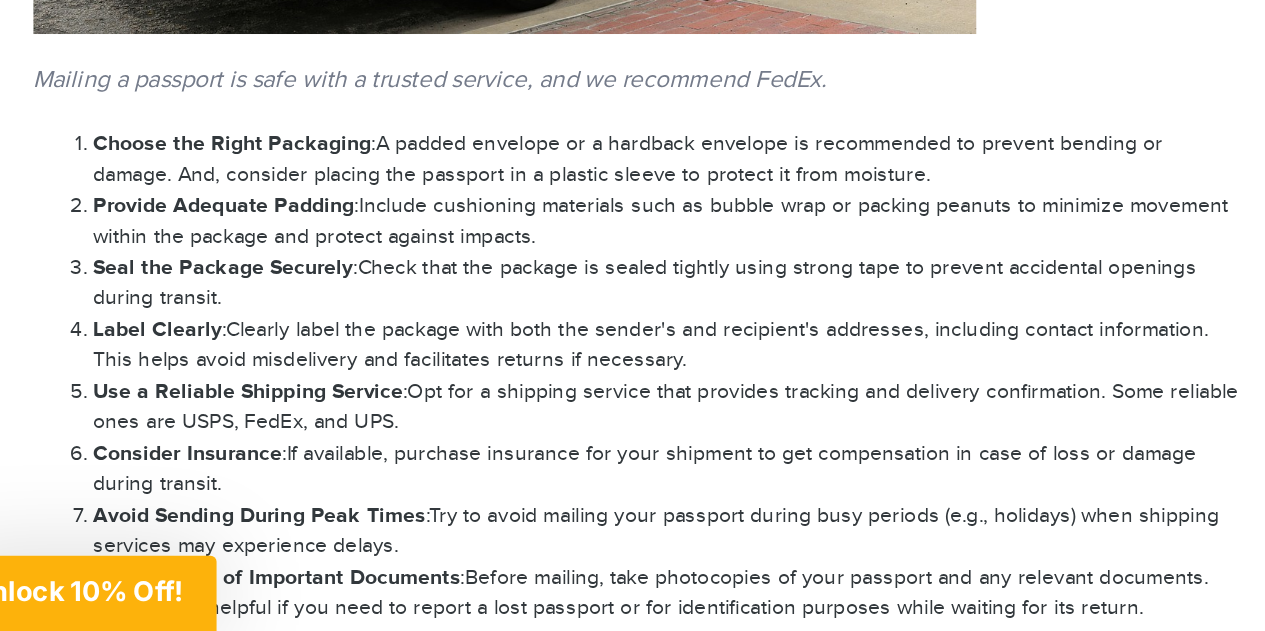 scroll, scrollTop: 2617, scrollLeft: 0, axis: vertical 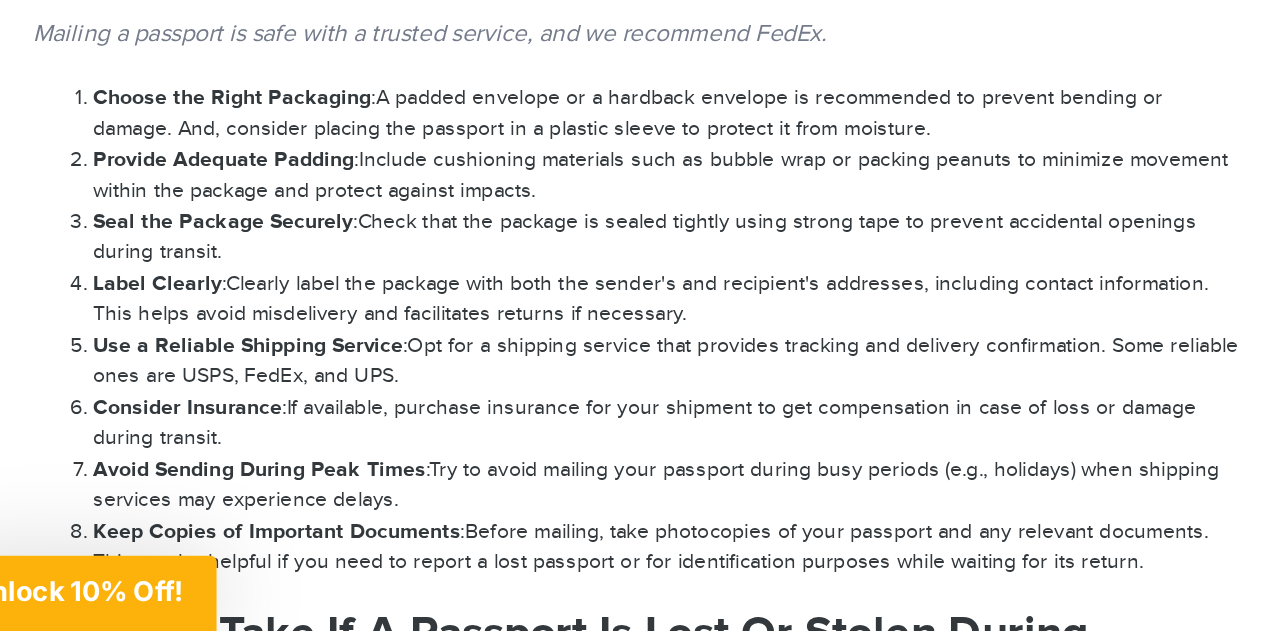 drag, startPoint x: 348, startPoint y: 425, endPoint x: 114, endPoint y: 401, distance: 235.22755 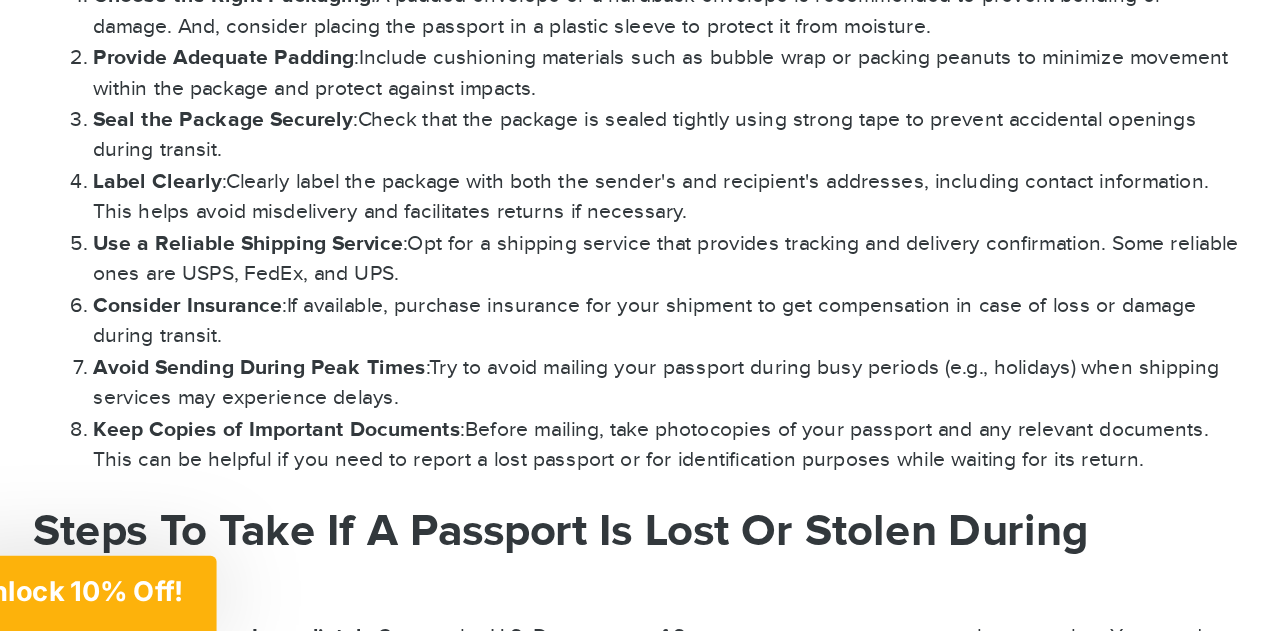 scroll, scrollTop: 2750, scrollLeft: 0, axis: vertical 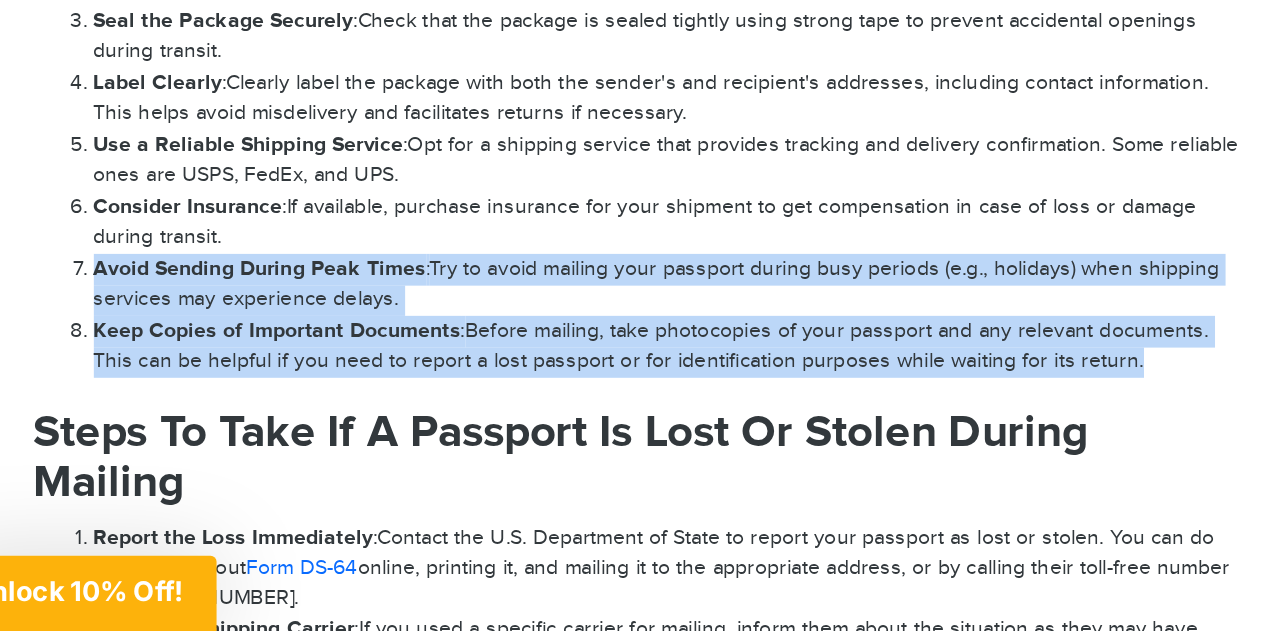 drag, startPoint x: 692, startPoint y: 404, endPoint x: 110, endPoint y: 354, distance: 584.1438 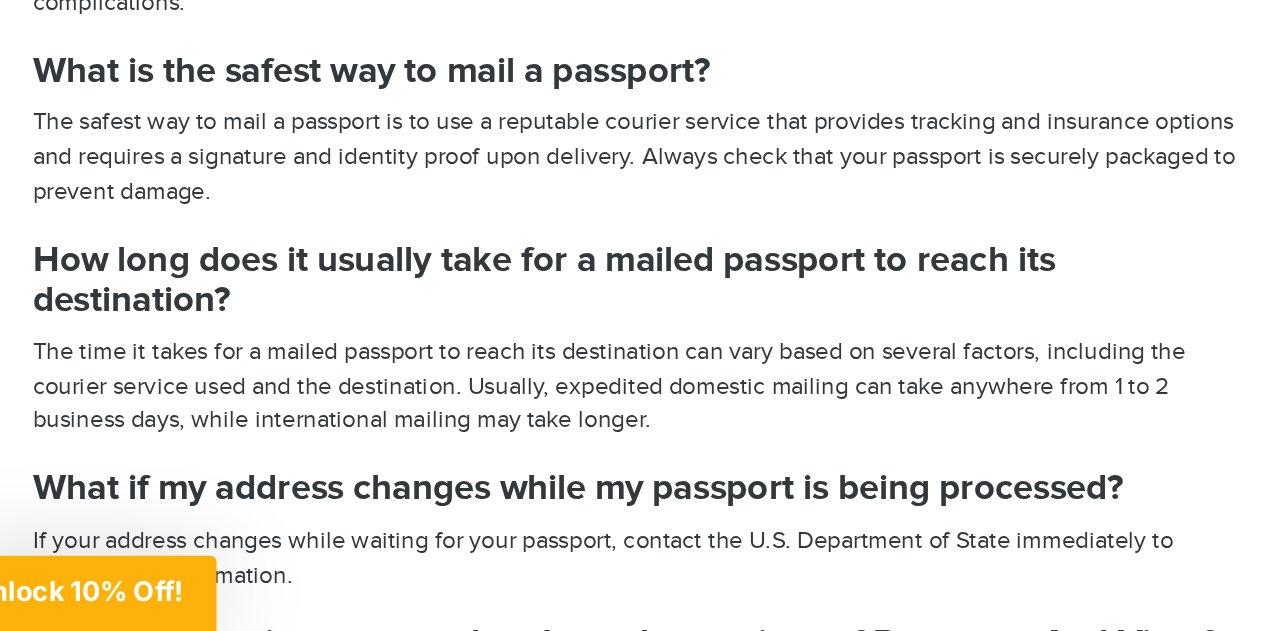 scroll, scrollTop: 4537, scrollLeft: 0, axis: vertical 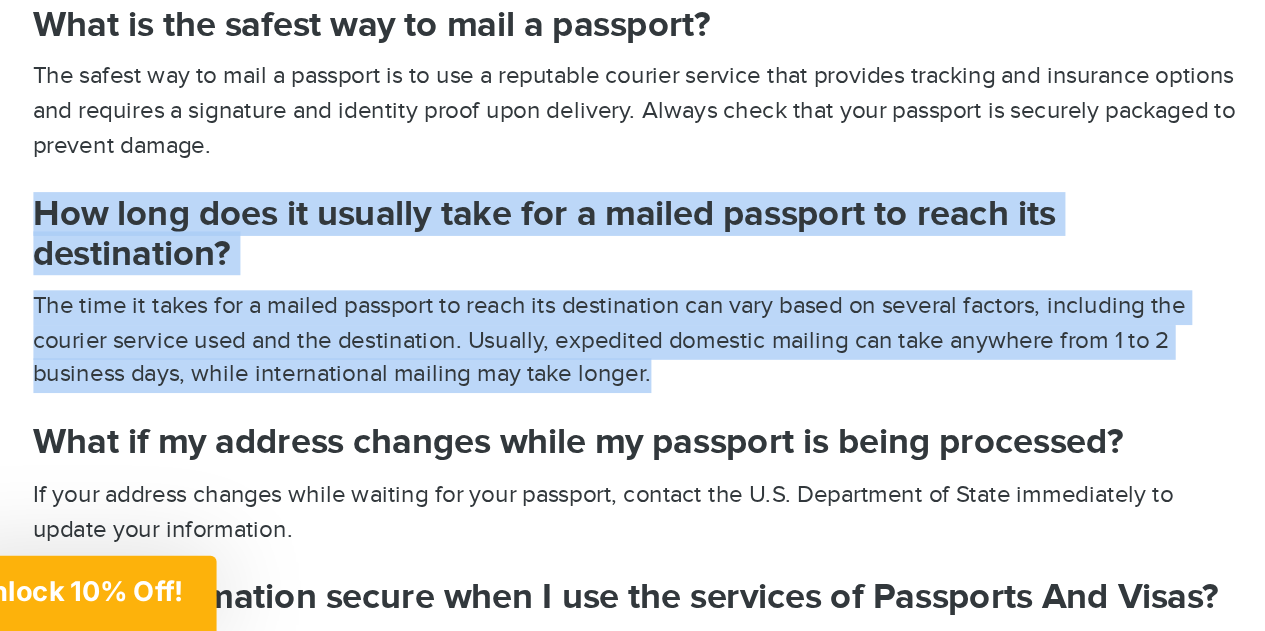 drag, startPoint x: 508, startPoint y: 390, endPoint x: 85, endPoint y: 291, distance: 434.43066 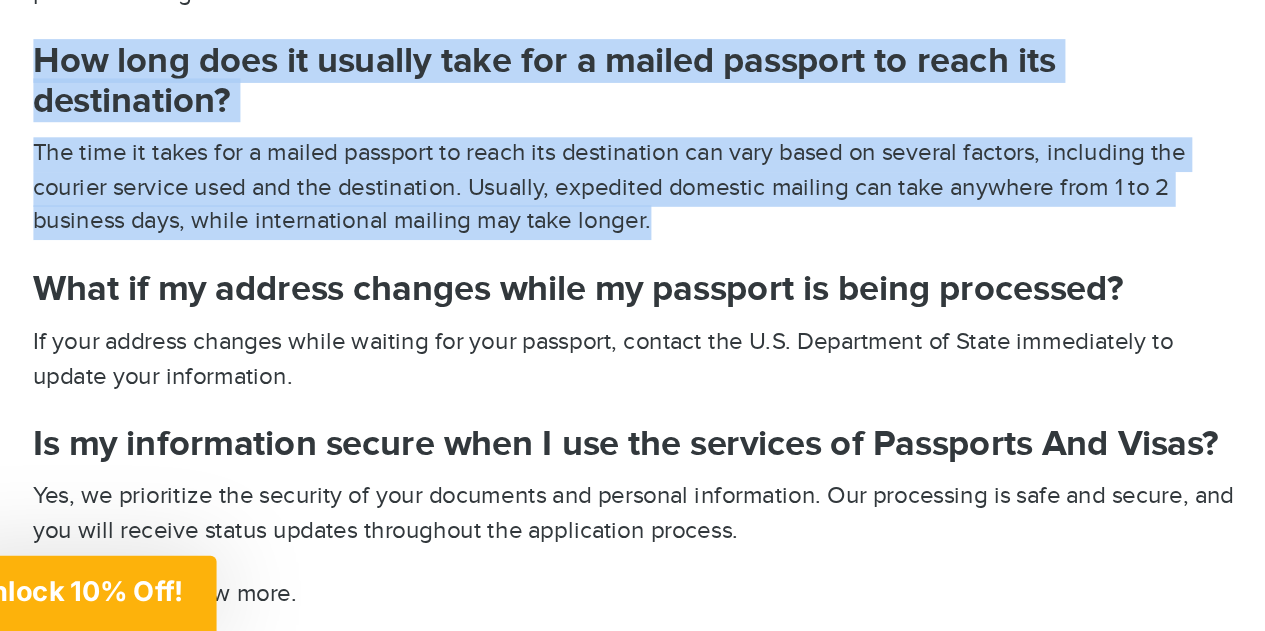 scroll, scrollTop: 4670, scrollLeft: 0, axis: vertical 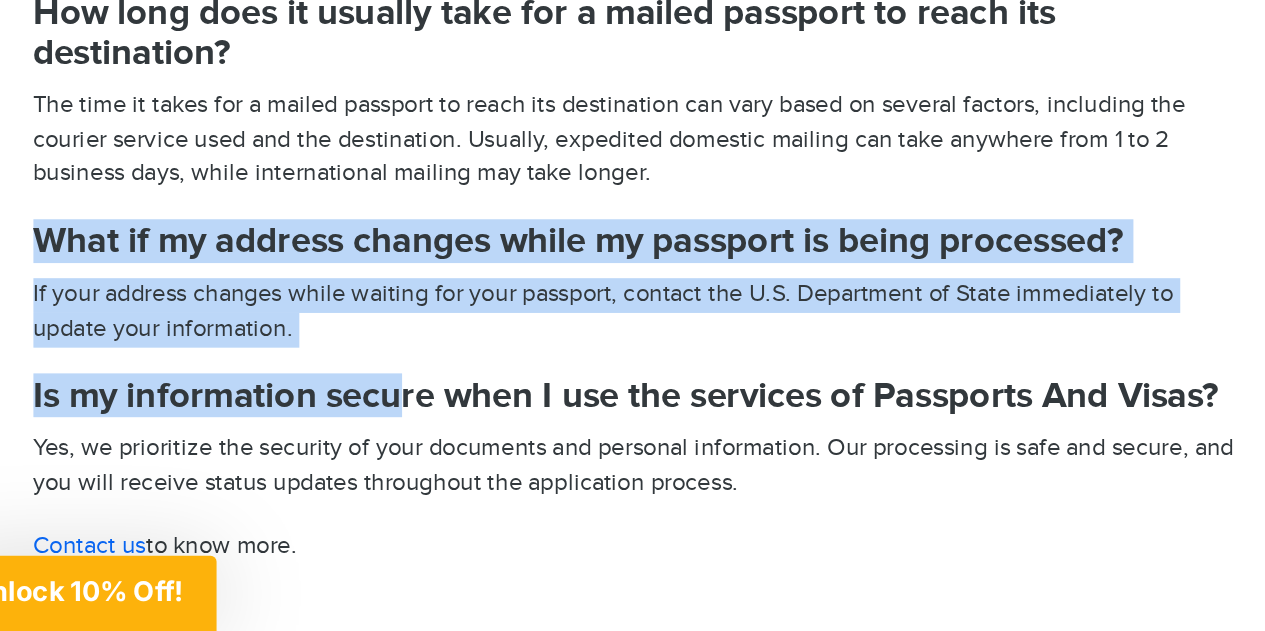 drag, startPoint x: 82, startPoint y: 295, endPoint x: 325, endPoint y: 372, distance: 254.90782 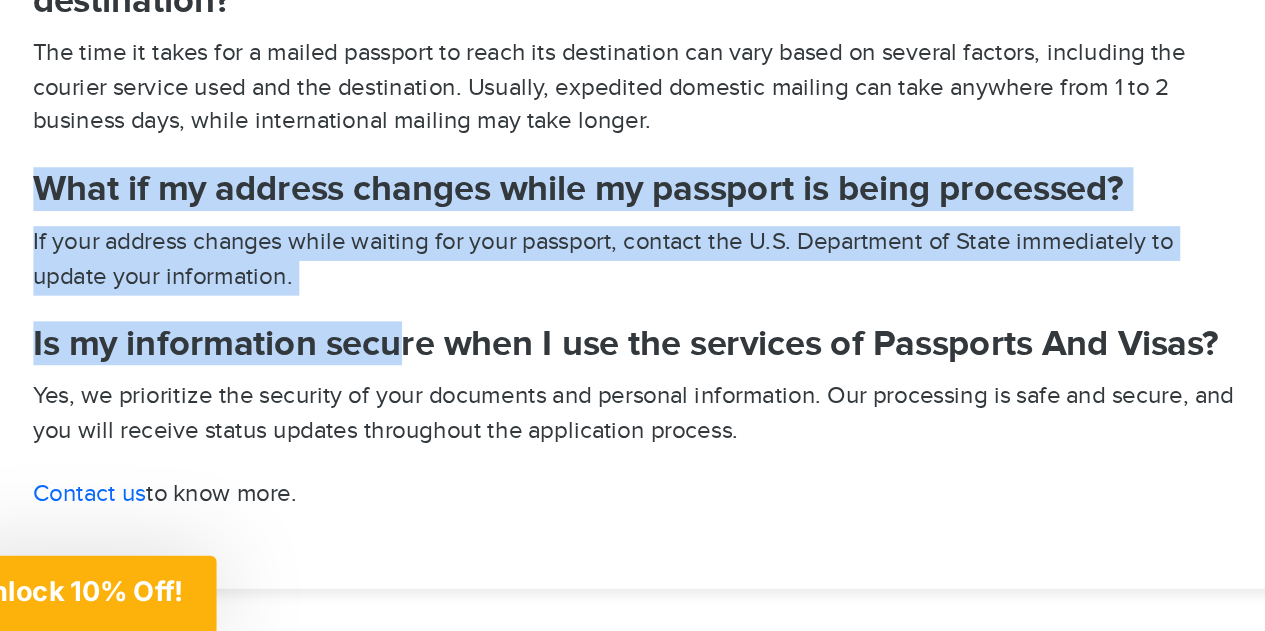 scroll, scrollTop: 4736, scrollLeft: 0, axis: vertical 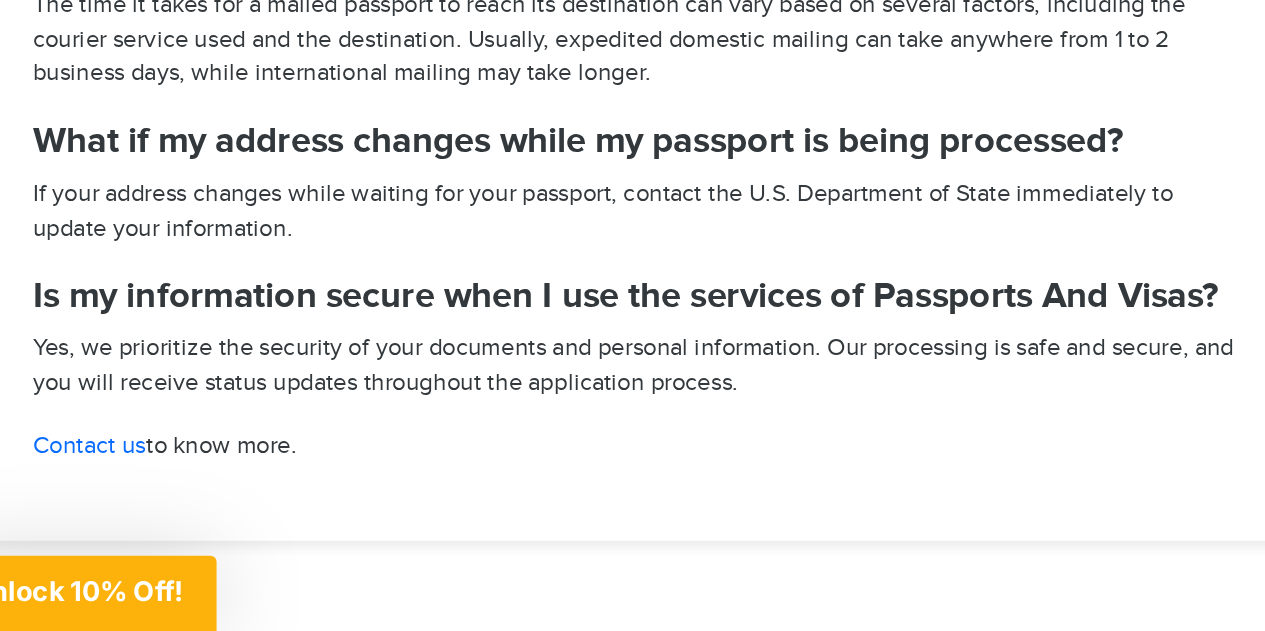 click on "Yes, we prioritize the security of your documents and personal information. Our processing is safe and secure, and you will receive status updates throughout the application process." at bounding box center [372, -3313] 